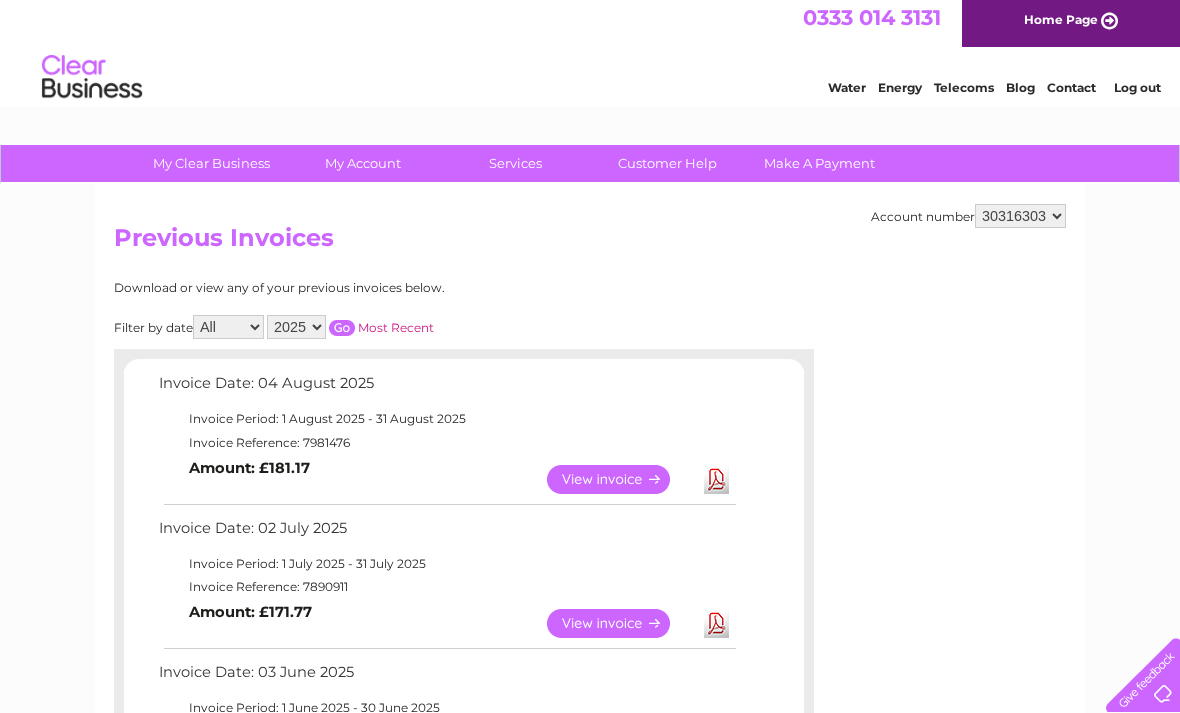 scroll, scrollTop: 17, scrollLeft: 0, axis: vertical 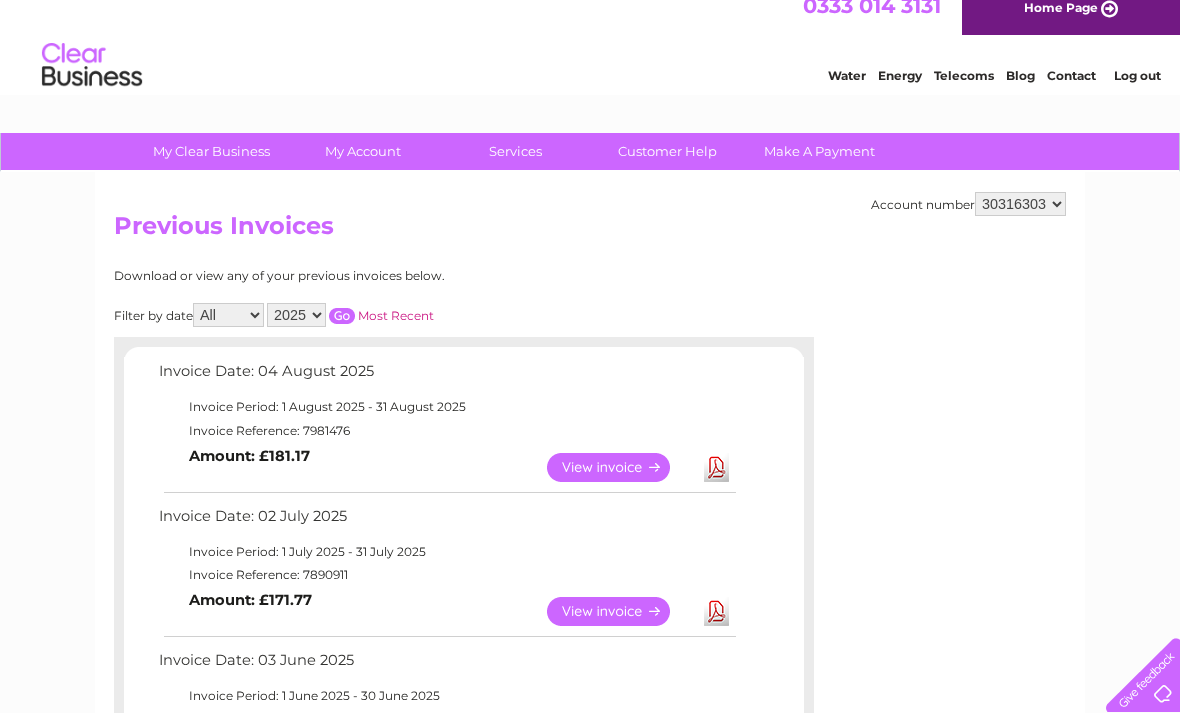 click on "2025" at bounding box center [296, 315] 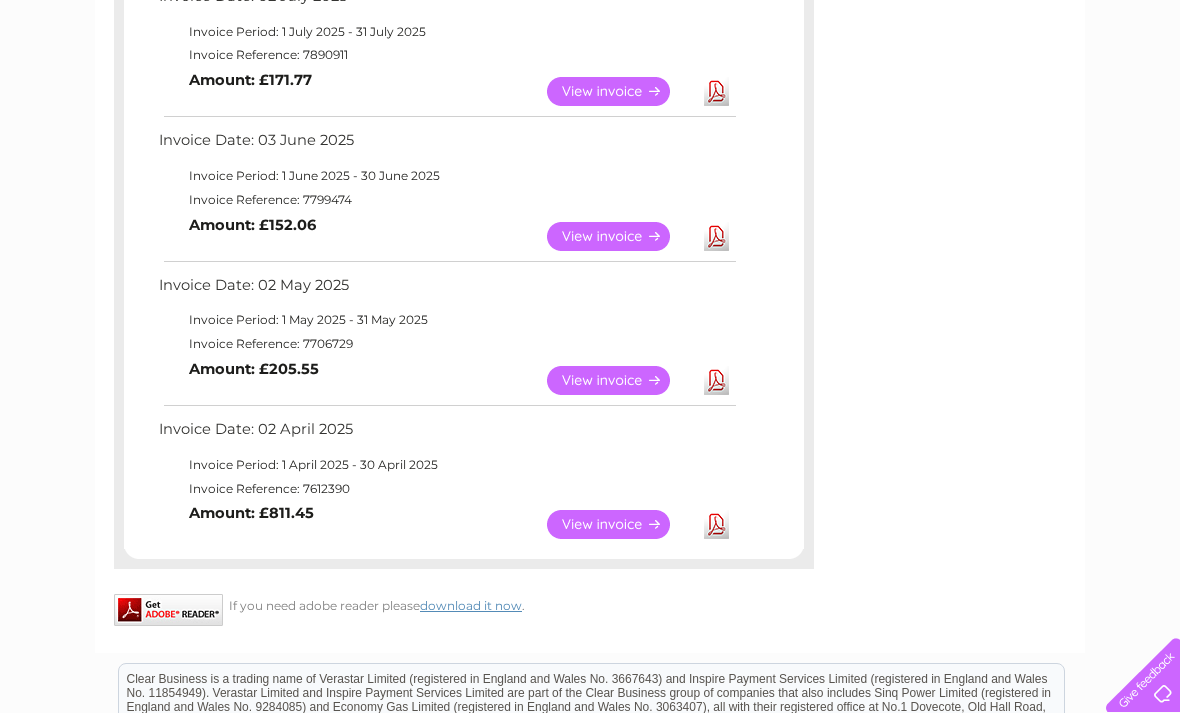 scroll, scrollTop: 535, scrollLeft: 0, axis: vertical 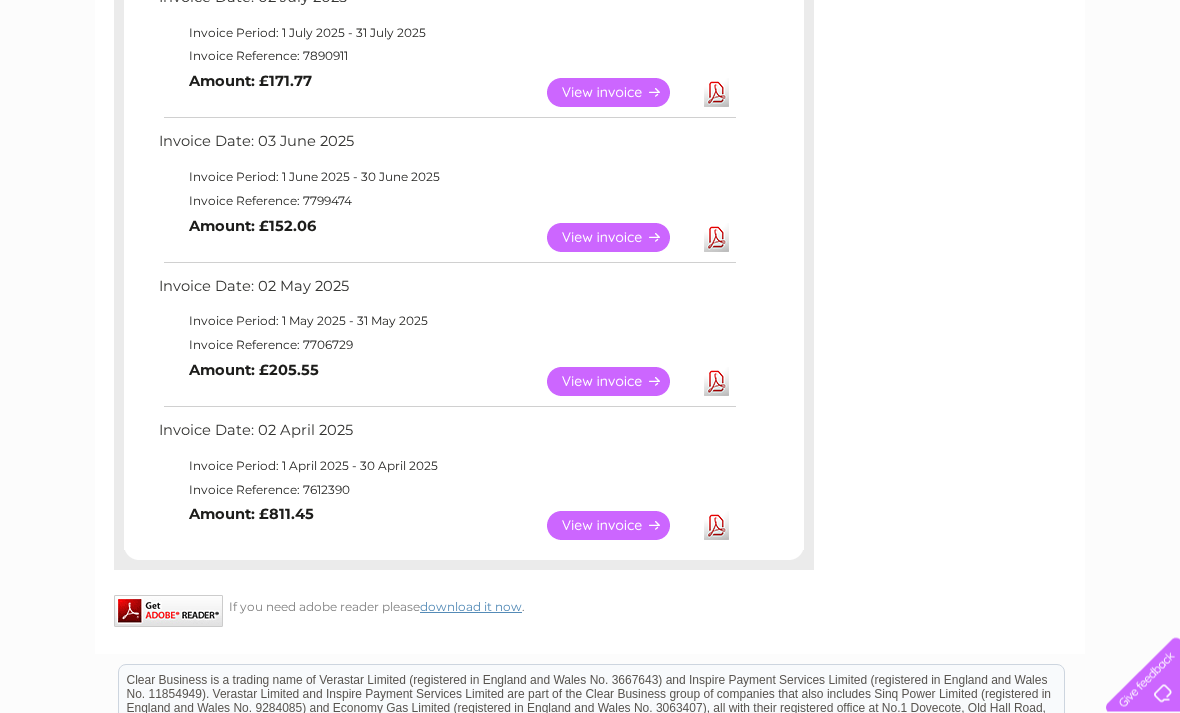 click on "Download" at bounding box center [716, 526] 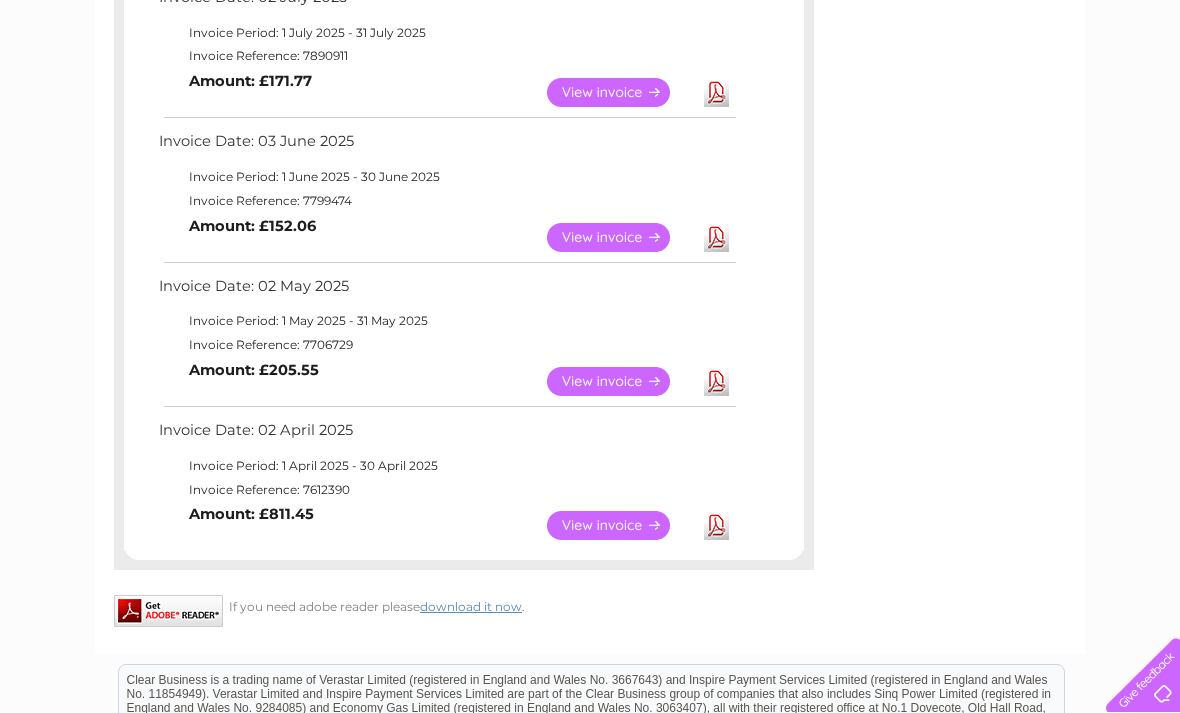 click on "Download" at bounding box center [716, 525] 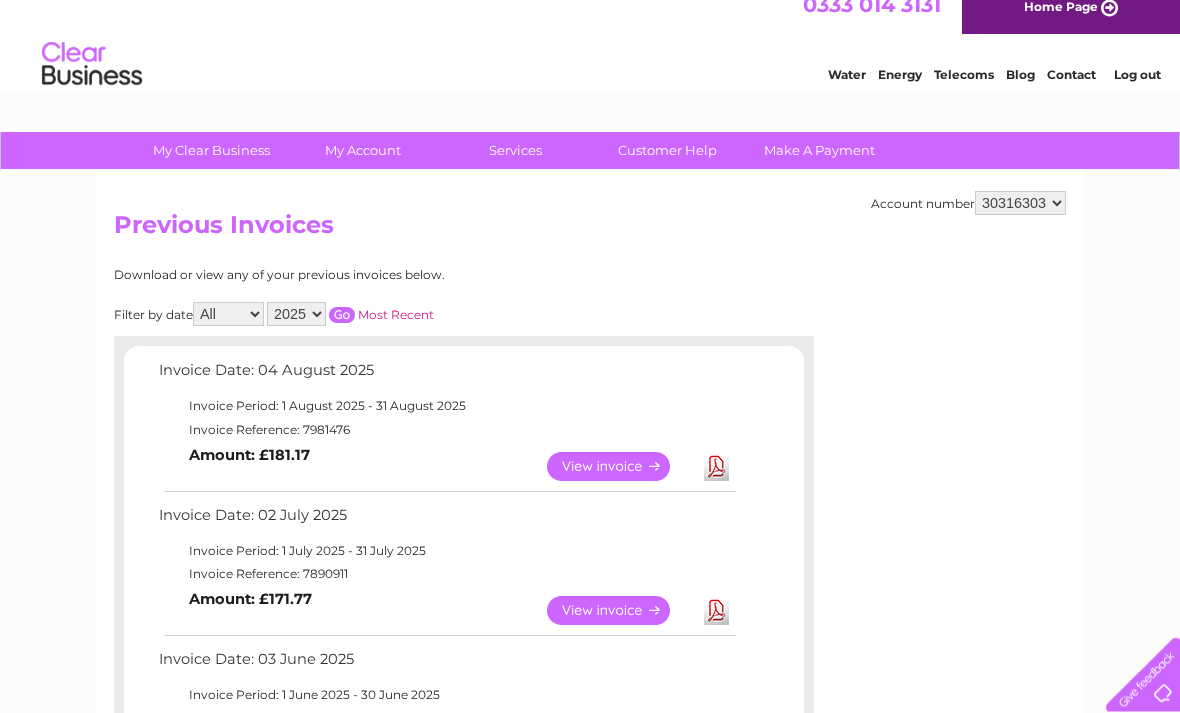 scroll, scrollTop: 10, scrollLeft: 0, axis: vertical 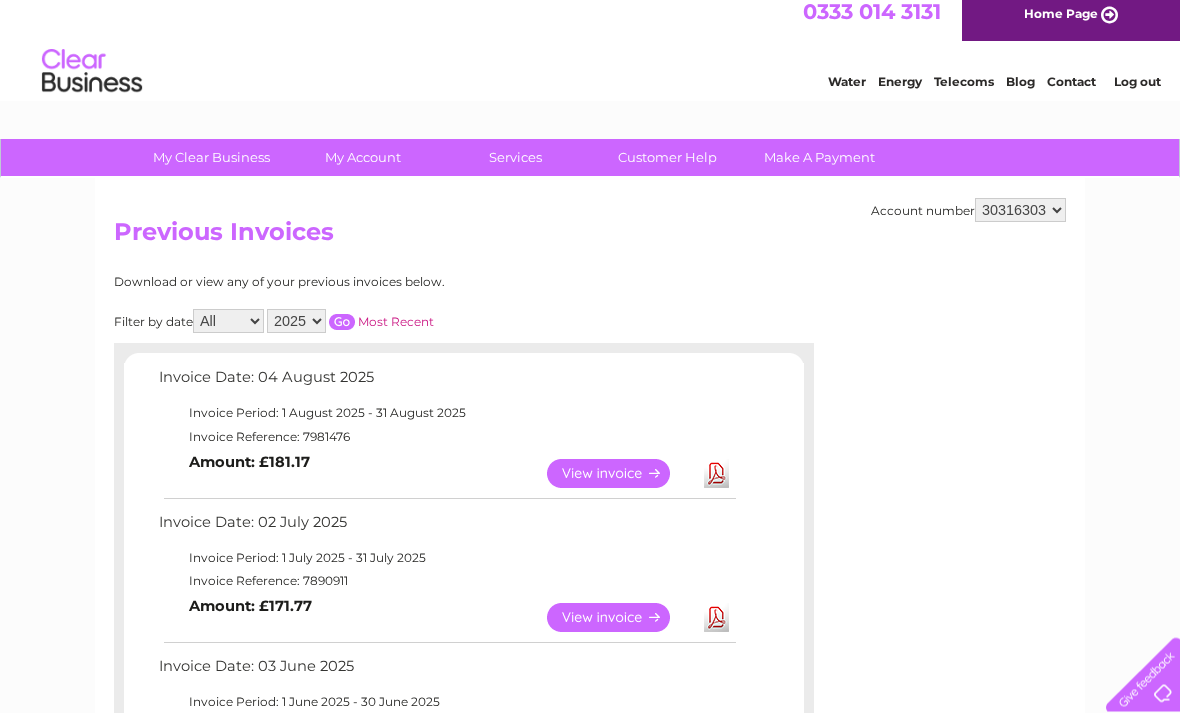 click on "Download" at bounding box center (716, 474) 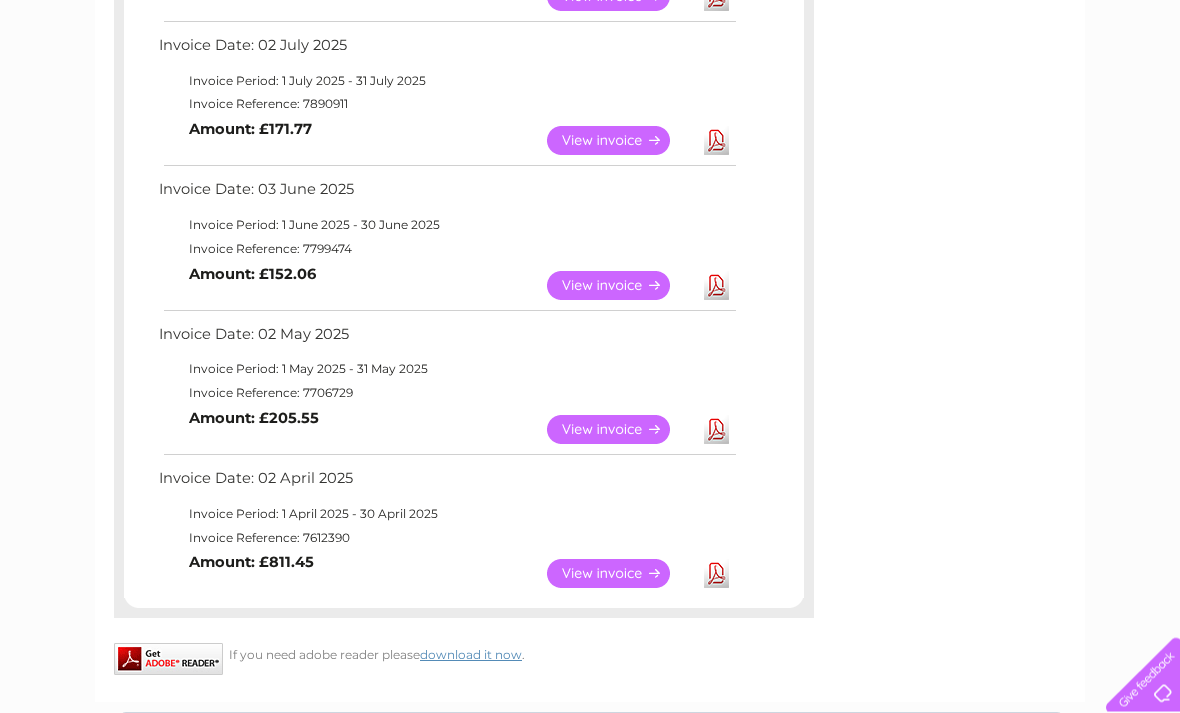 scroll, scrollTop: 490, scrollLeft: 0, axis: vertical 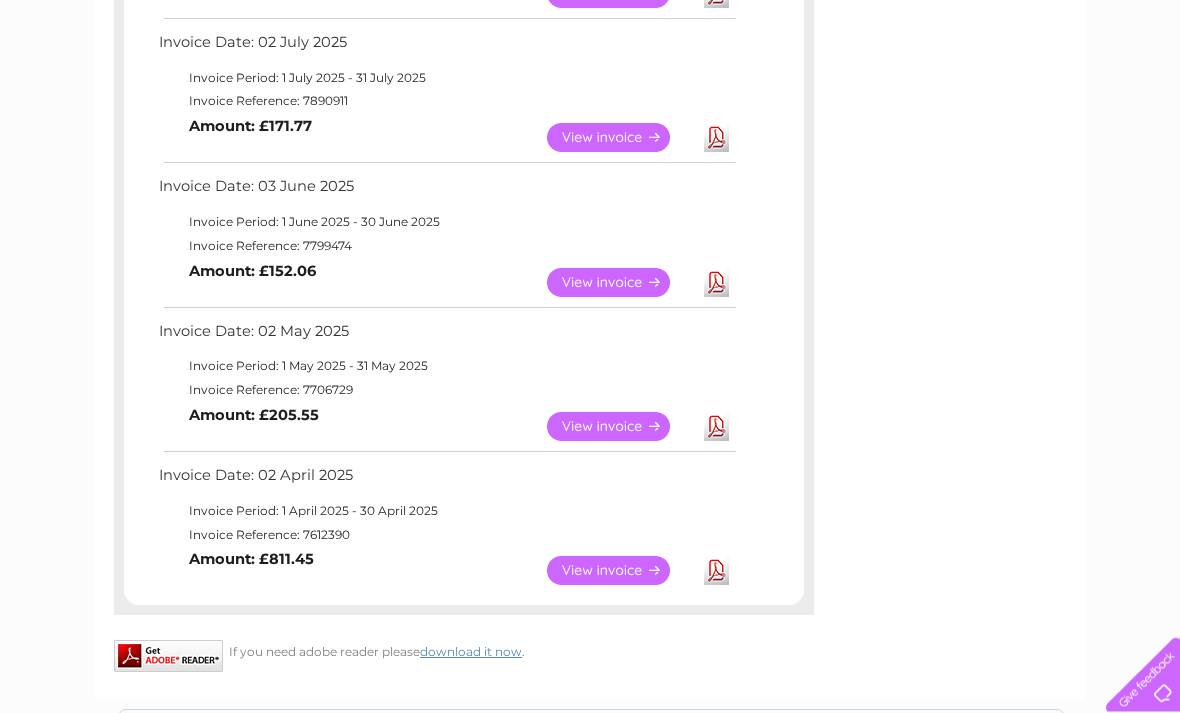 click on "Download" at bounding box center (716, 138) 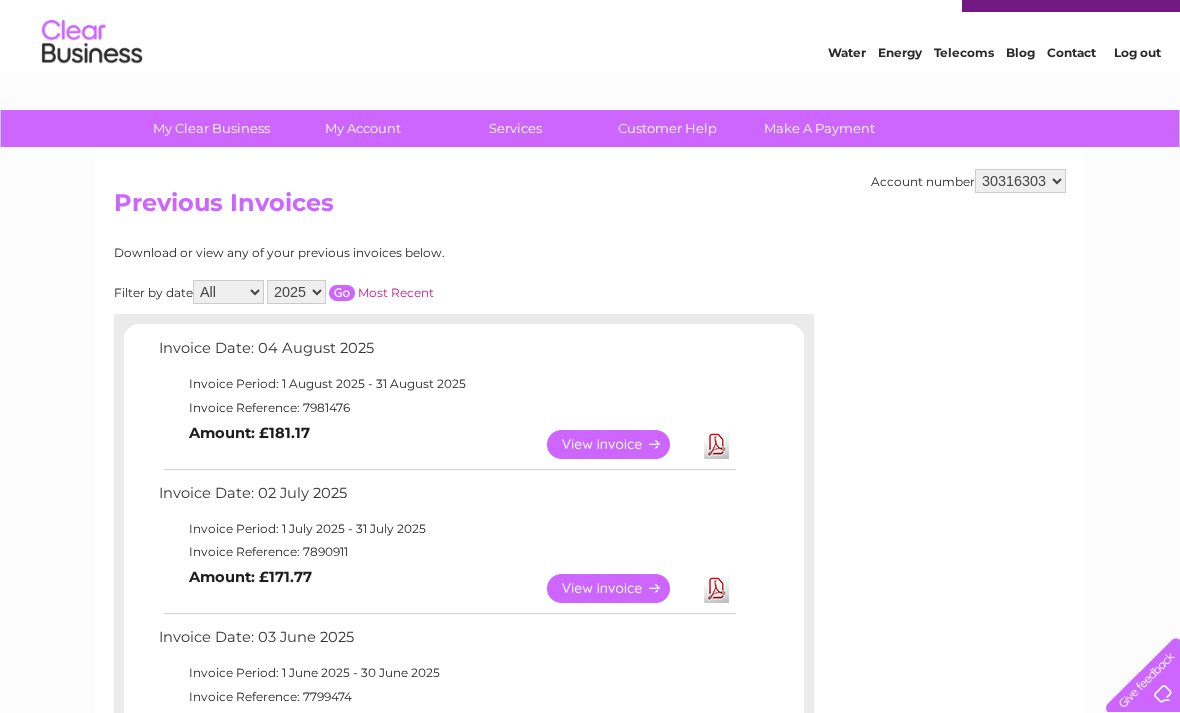 scroll, scrollTop: 47, scrollLeft: 0, axis: vertical 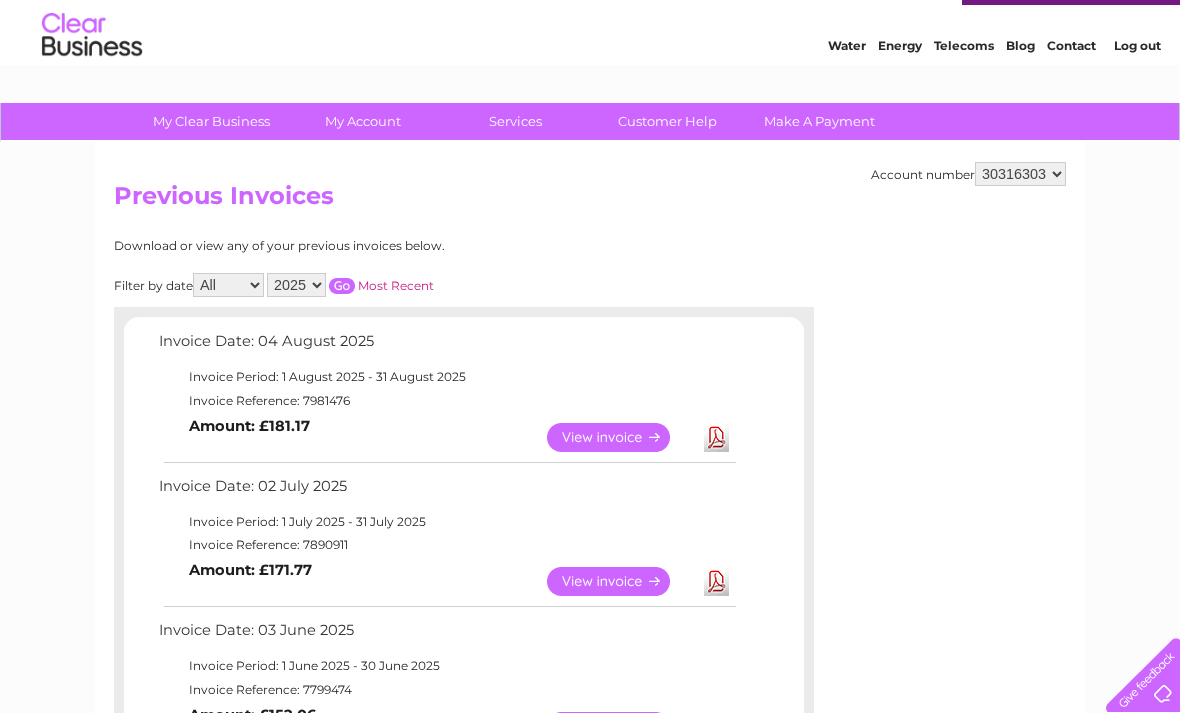 click on "Customer Help" at bounding box center [667, 121] 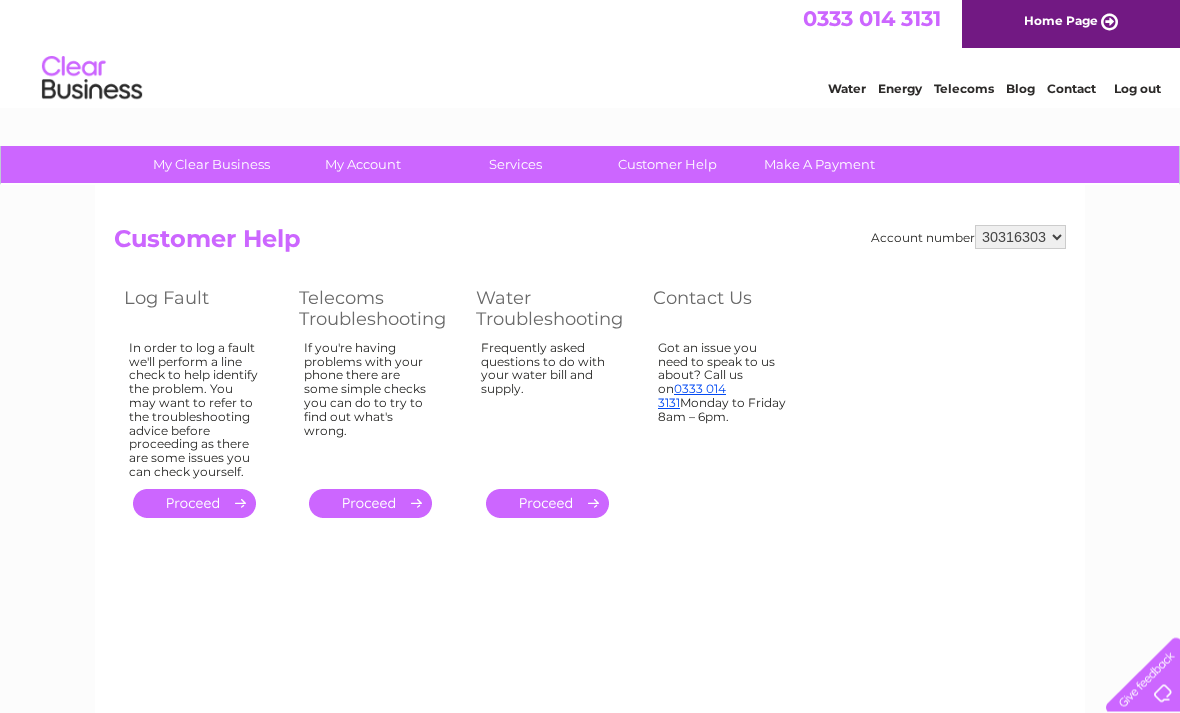 scroll, scrollTop: 7, scrollLeft: 0, axis: vertical 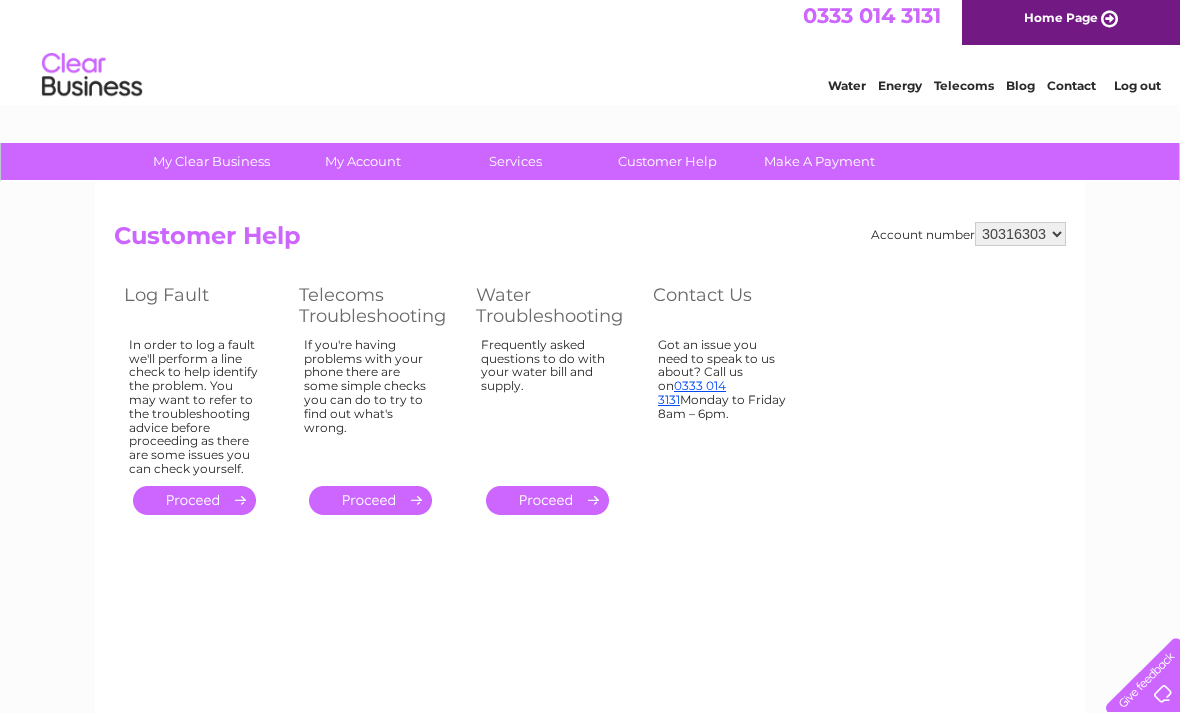 click on "Make A Payment" at bounding box center [819, 161] 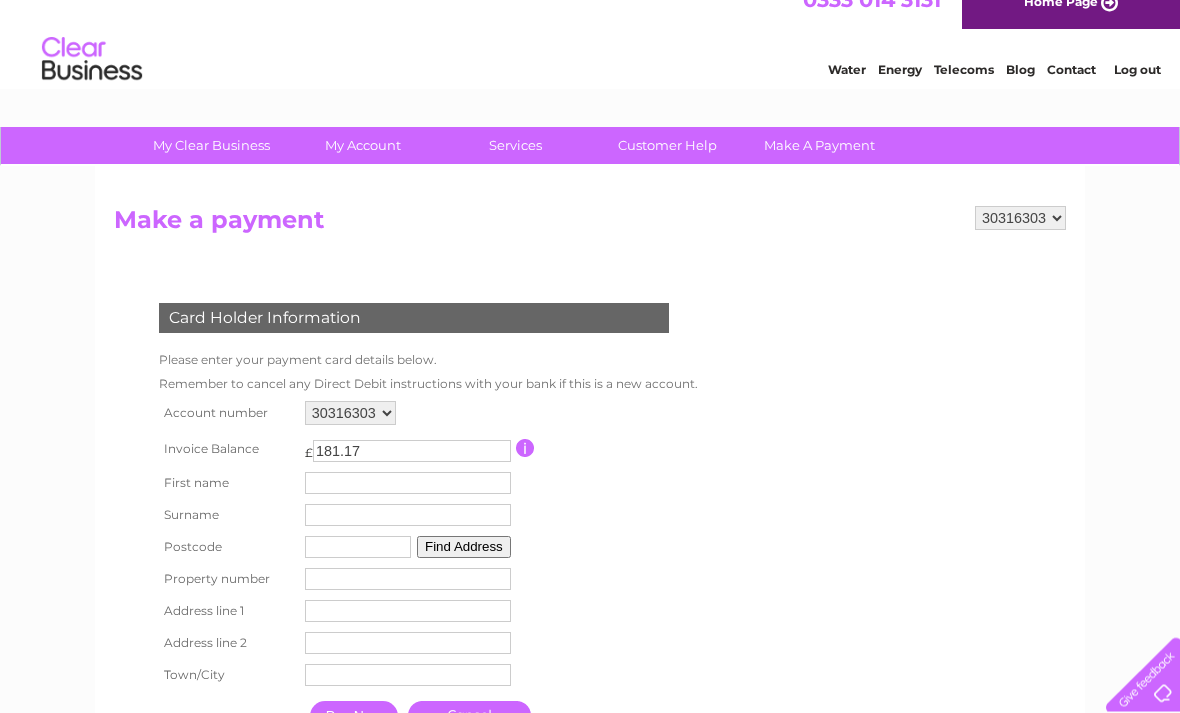 scroll, scrollTop: 23, scrollLeft: 0, axis: vertical 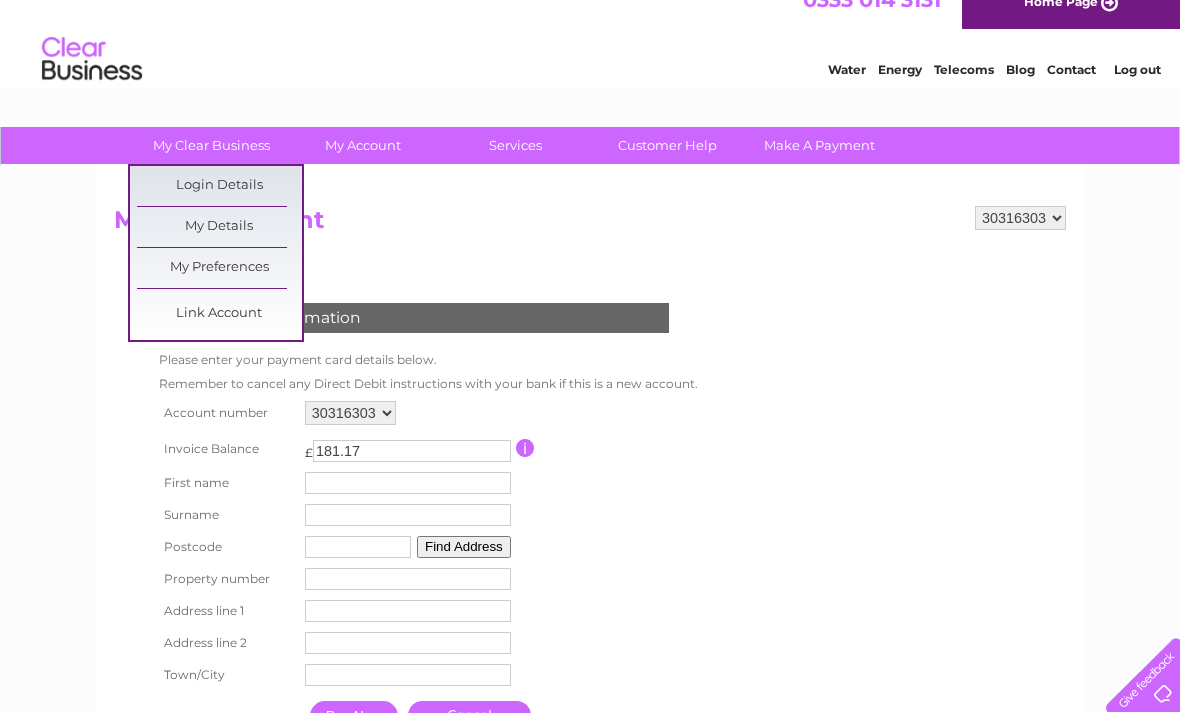 click on "My Details" at bounding box center (219, 227) 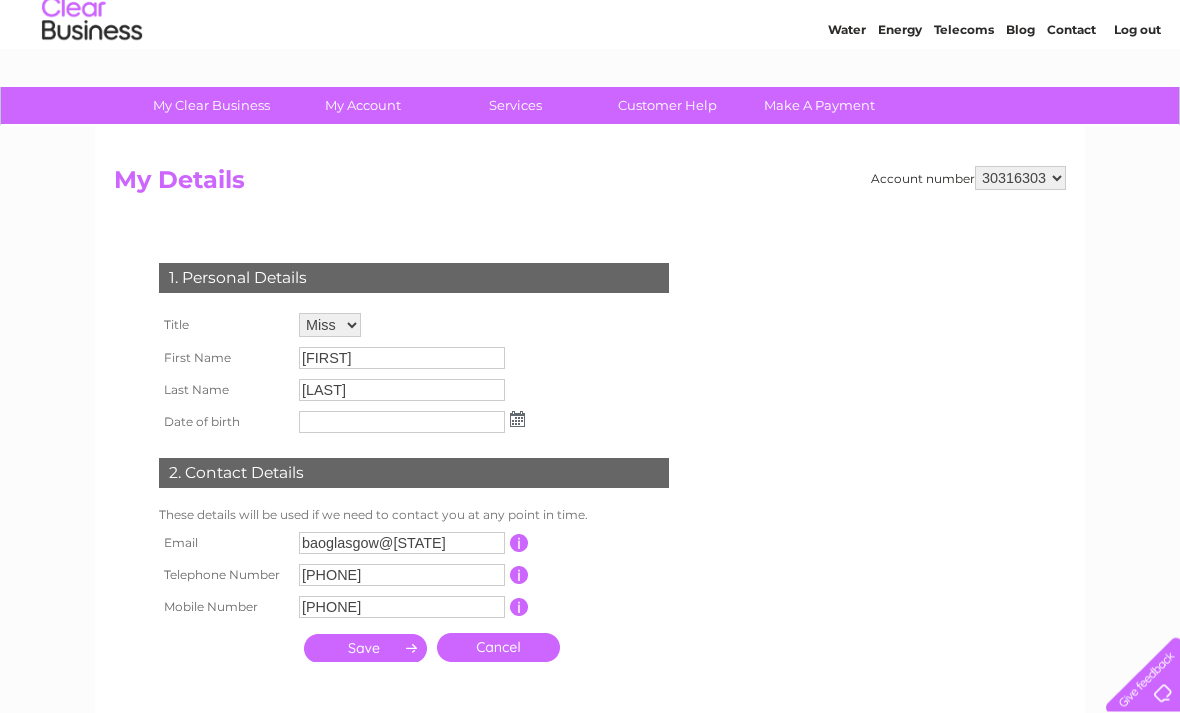 scroll, scrollTop: 63, scrollLeft: 0, axis: vertical 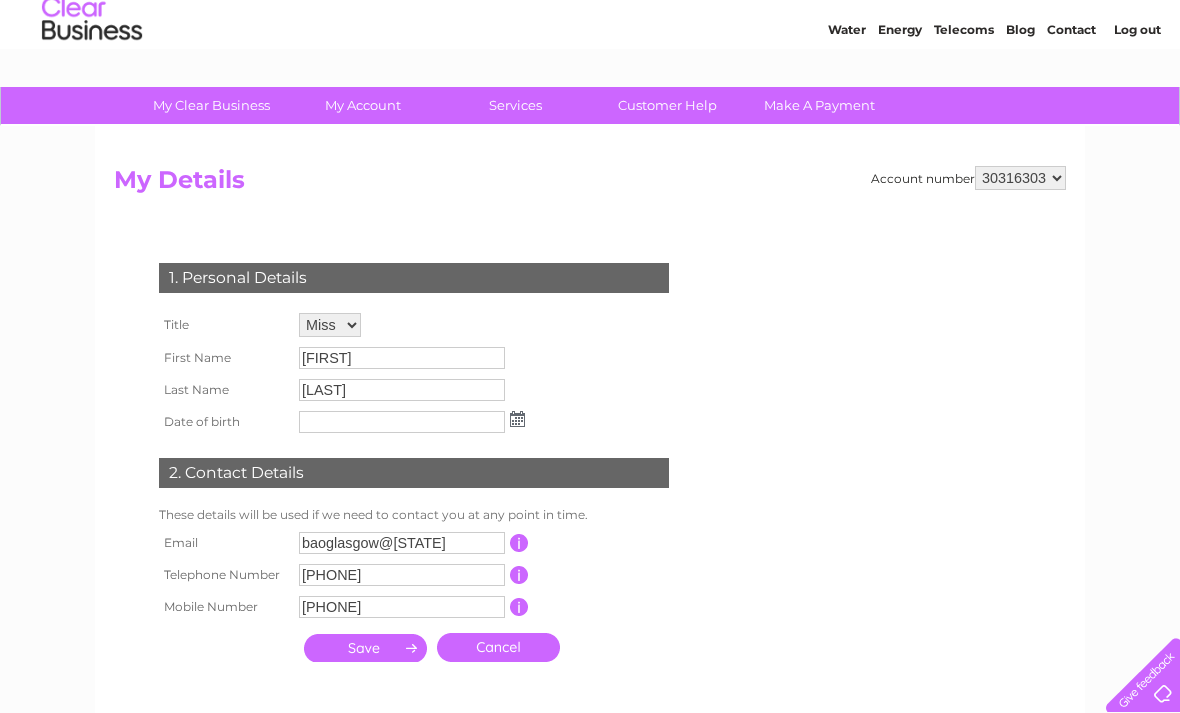 click on "Customer Help" at bounding box center (667, 105) 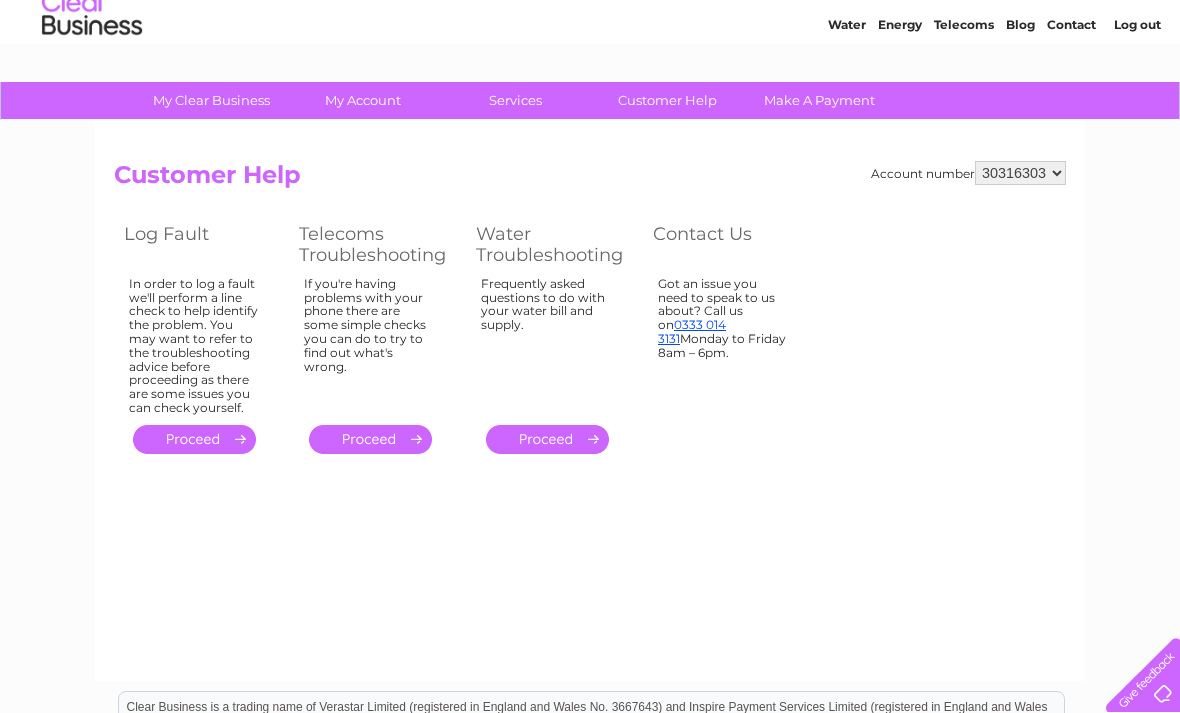 scroll, scrollTop: 59, scrollLeft: 0, axis: vertical 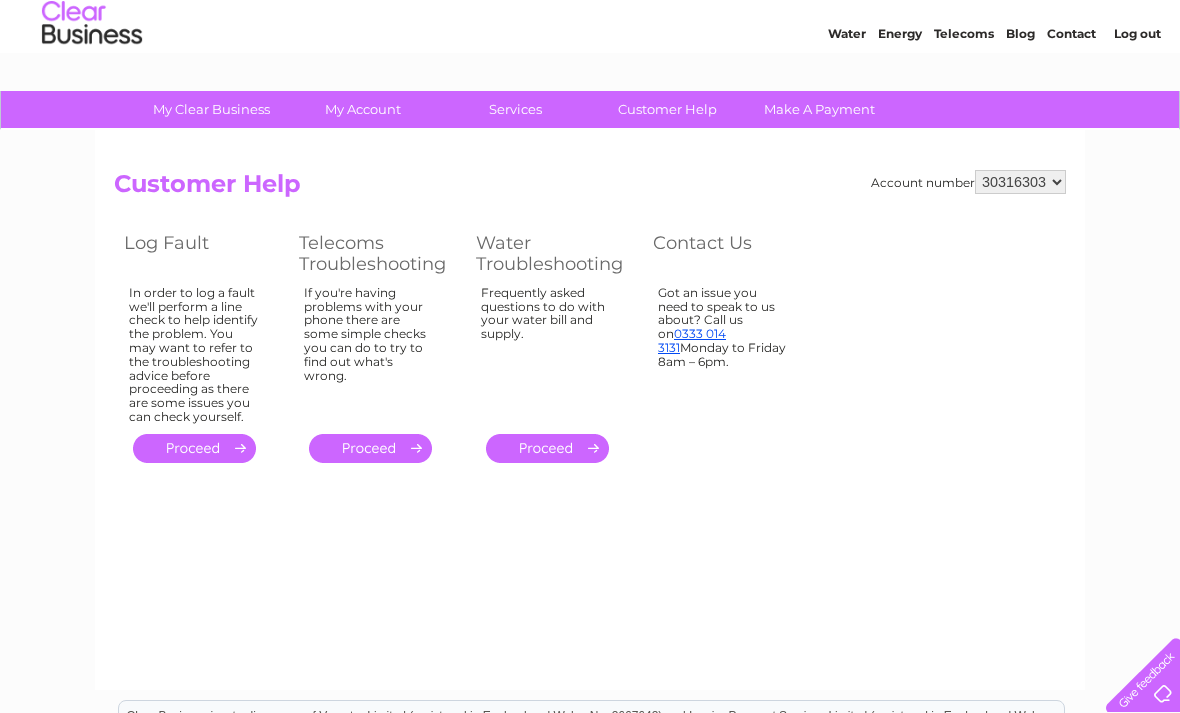 click on "Make A Payment" at bounding box center (819, 109) 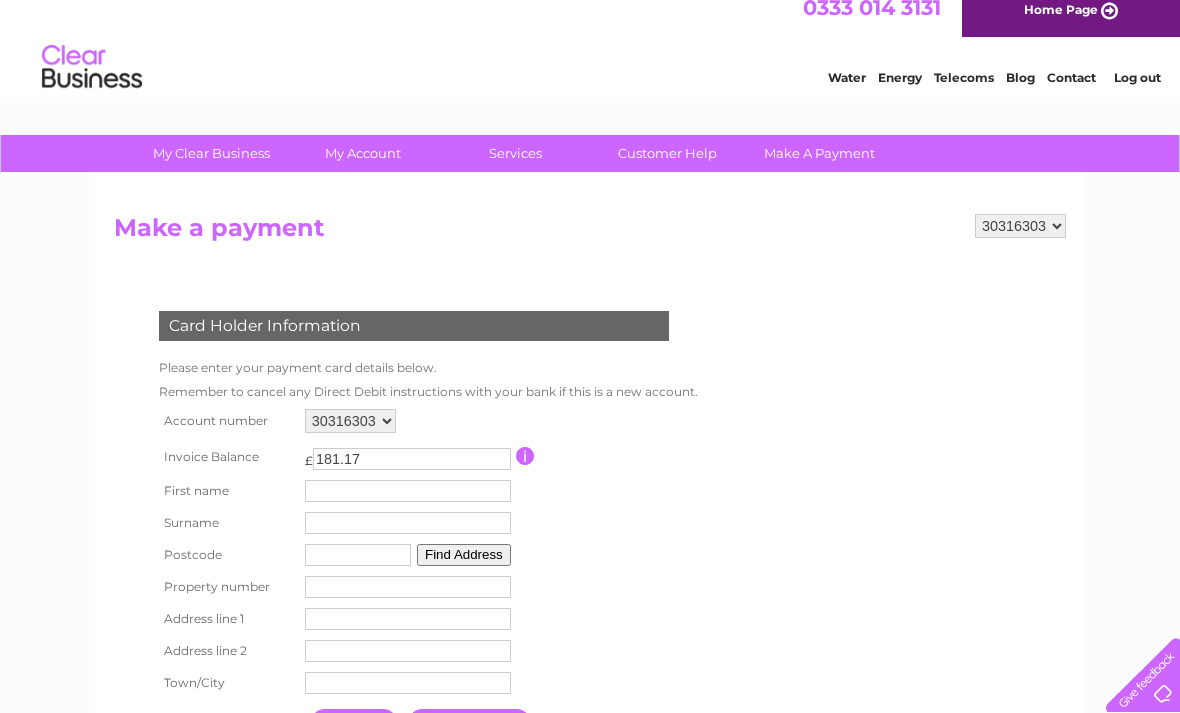 scroll, scrollTop: 0, scrollLeft: 0, axis: both 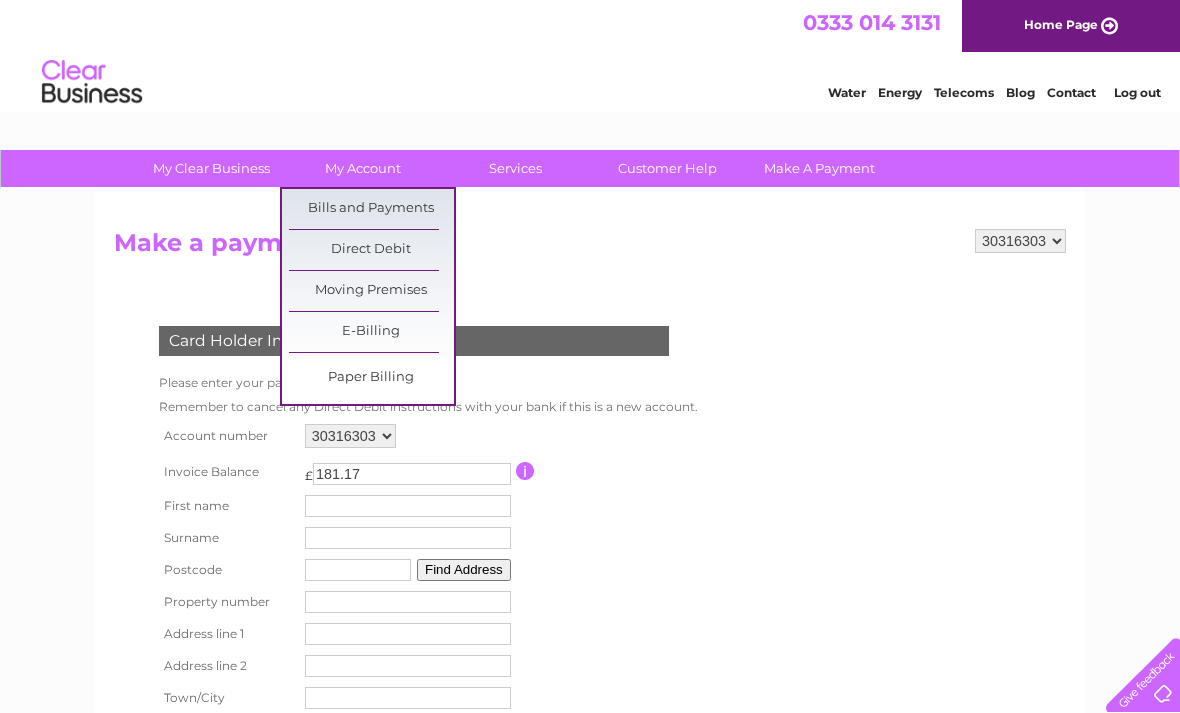 click on "Bills and Payments" at bounding box center [371, 209] 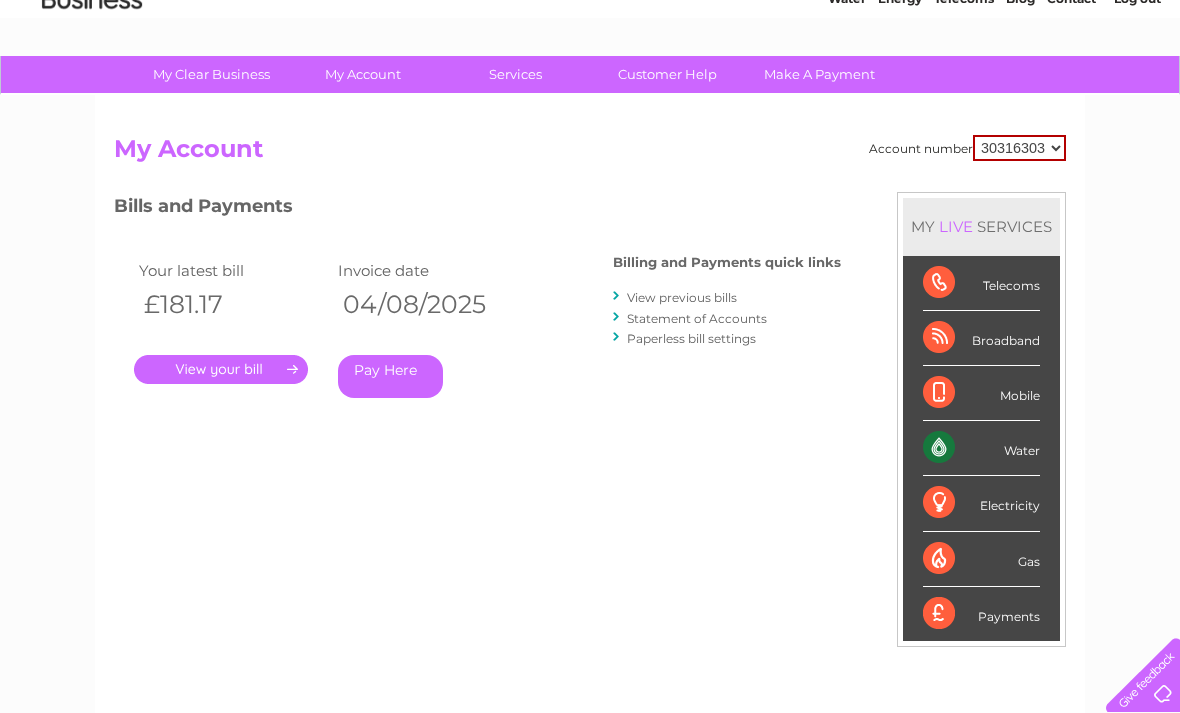 scroll, scrollTop: 91, scrollLeft: 0, axis: vertical 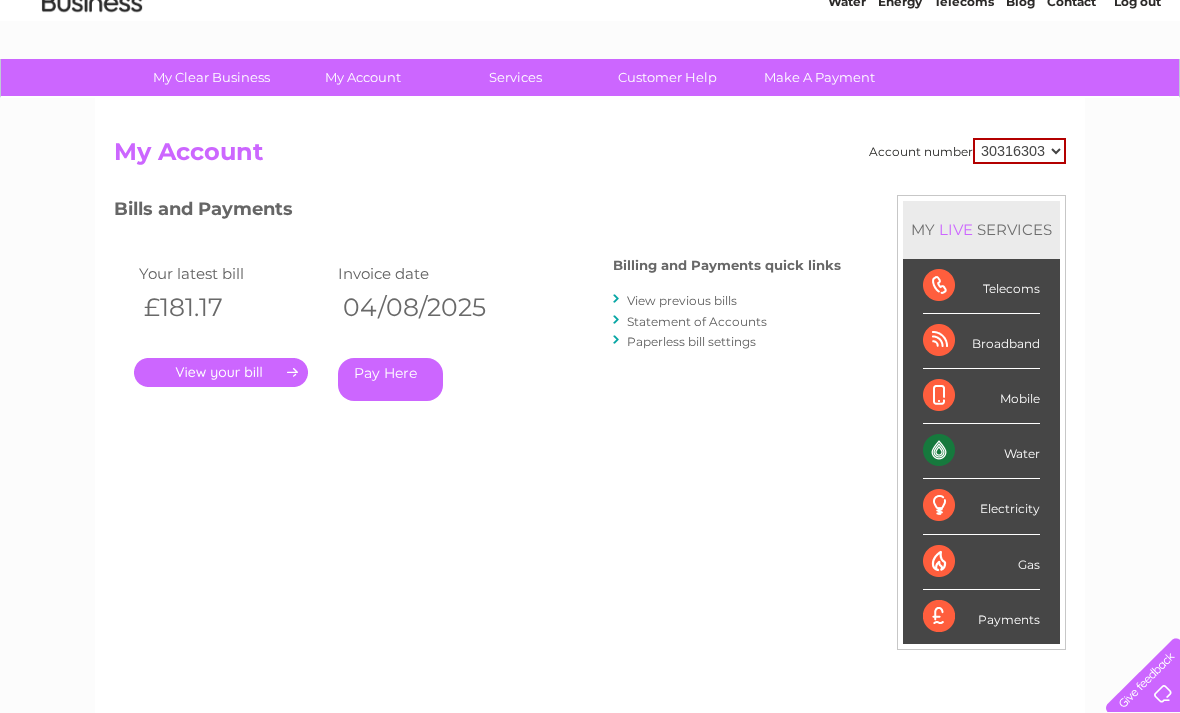click on "." at bounding box center [221, 372] 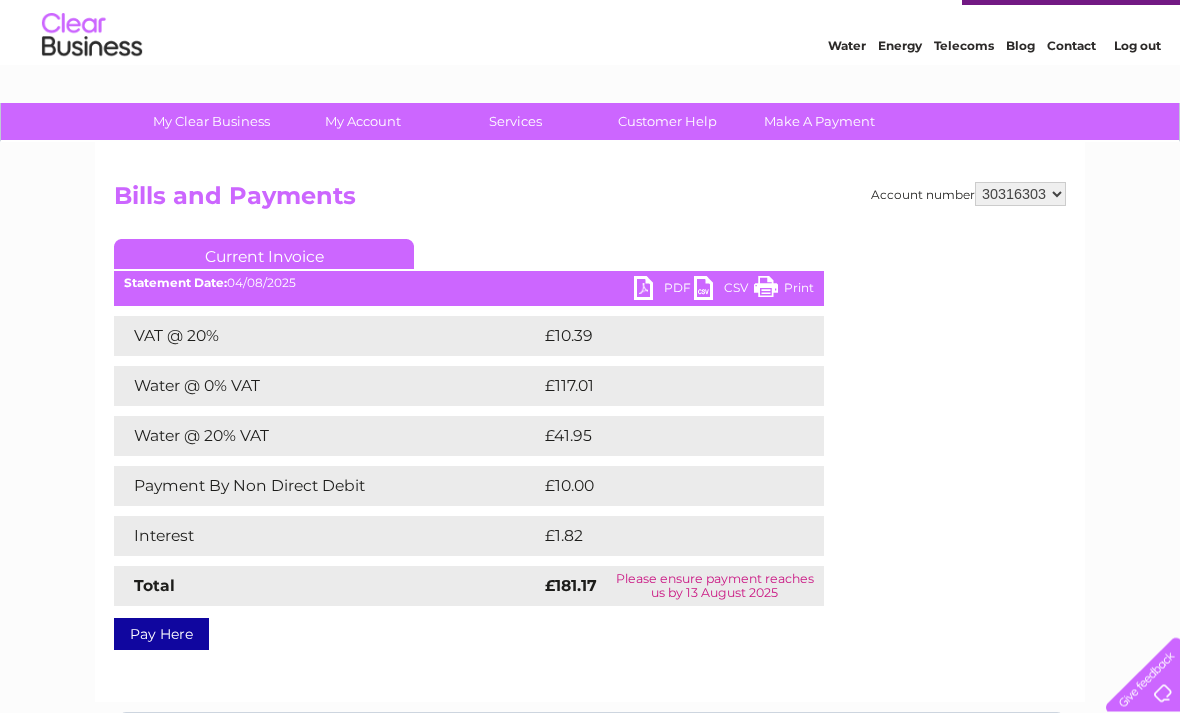 scroll, scrollTop: 47, scrollLeft: 0, axis: vertical 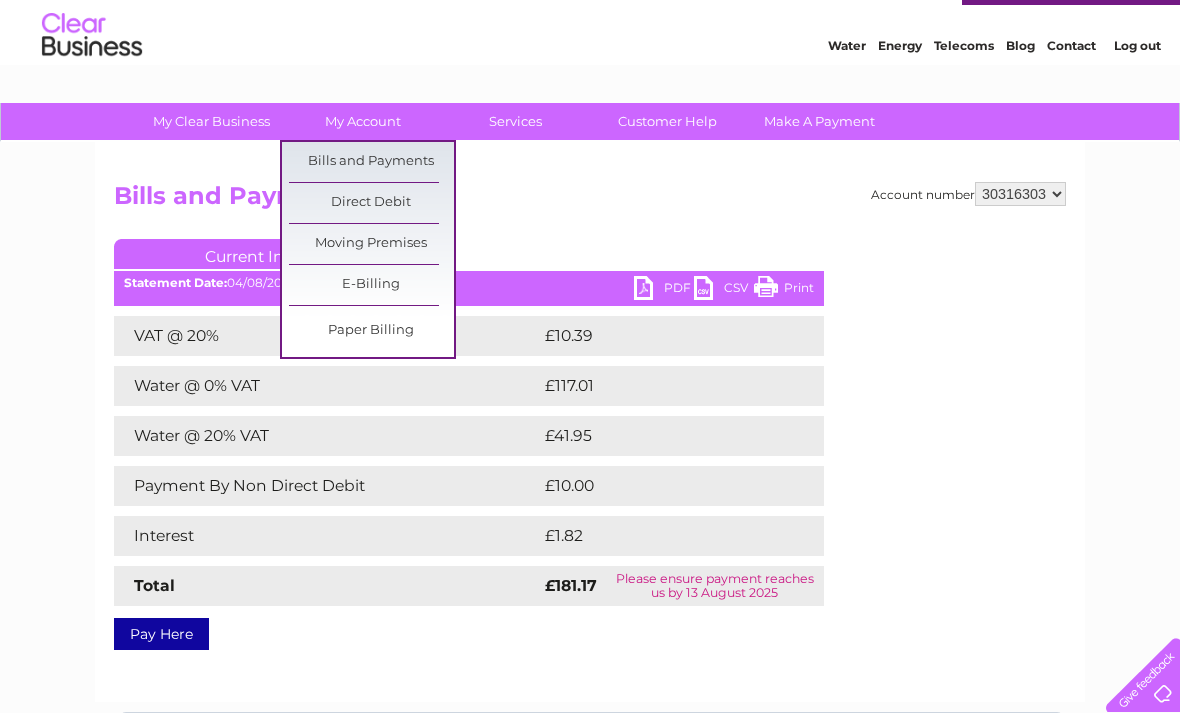 click on "Direct Debit" at bounding box center [371, 203] 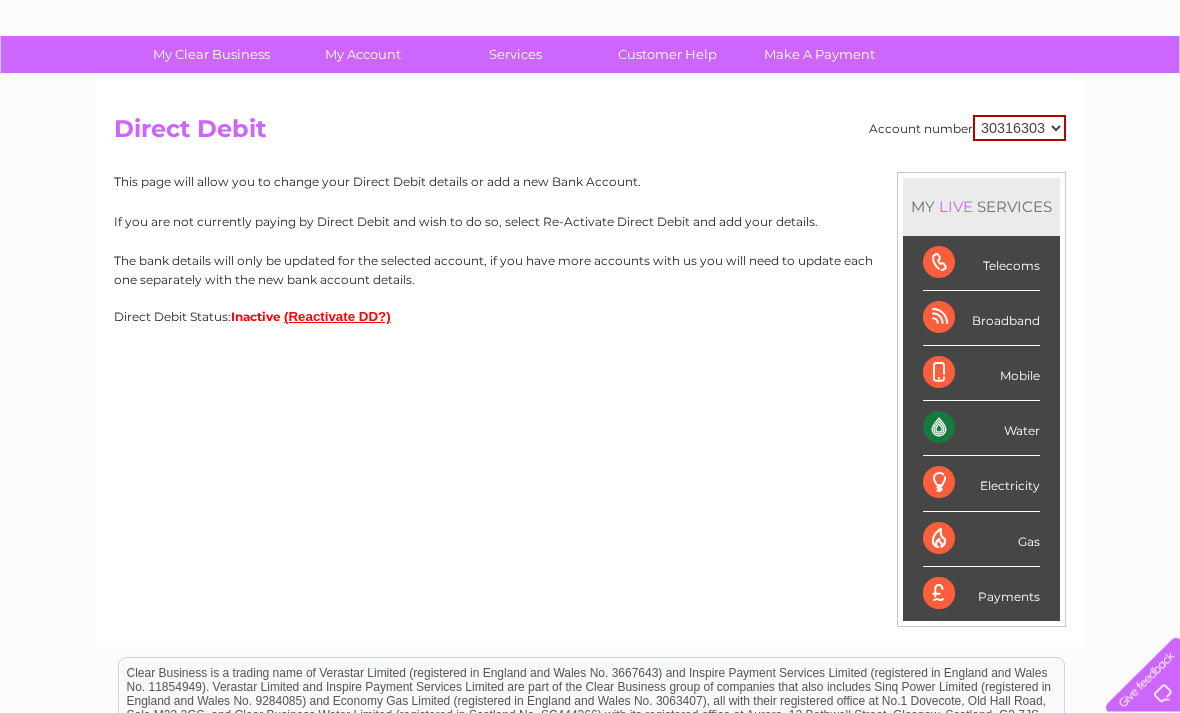 scroll, scrollTop: 114, scrollLeft: 0, axis: vertical 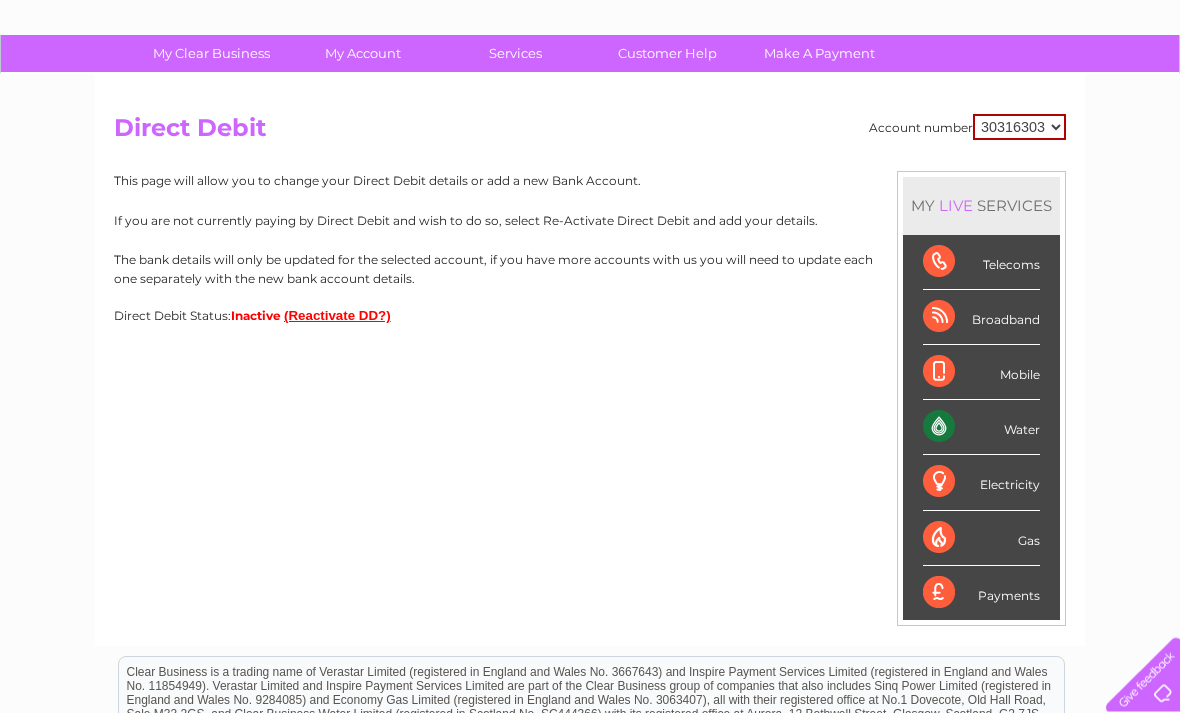 click on "(Reactivate DD?)" at bounding box center [337, 316] 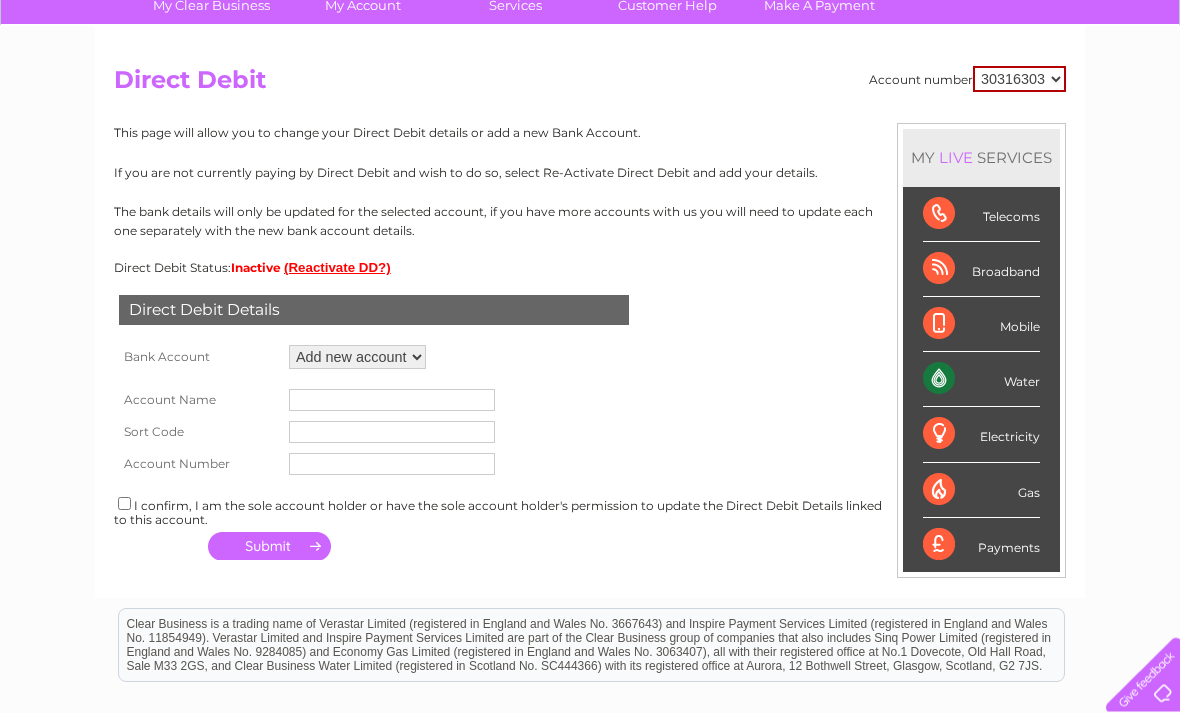 scroll, scrollTop: 163, scrollLeft: 0, axis: vertical 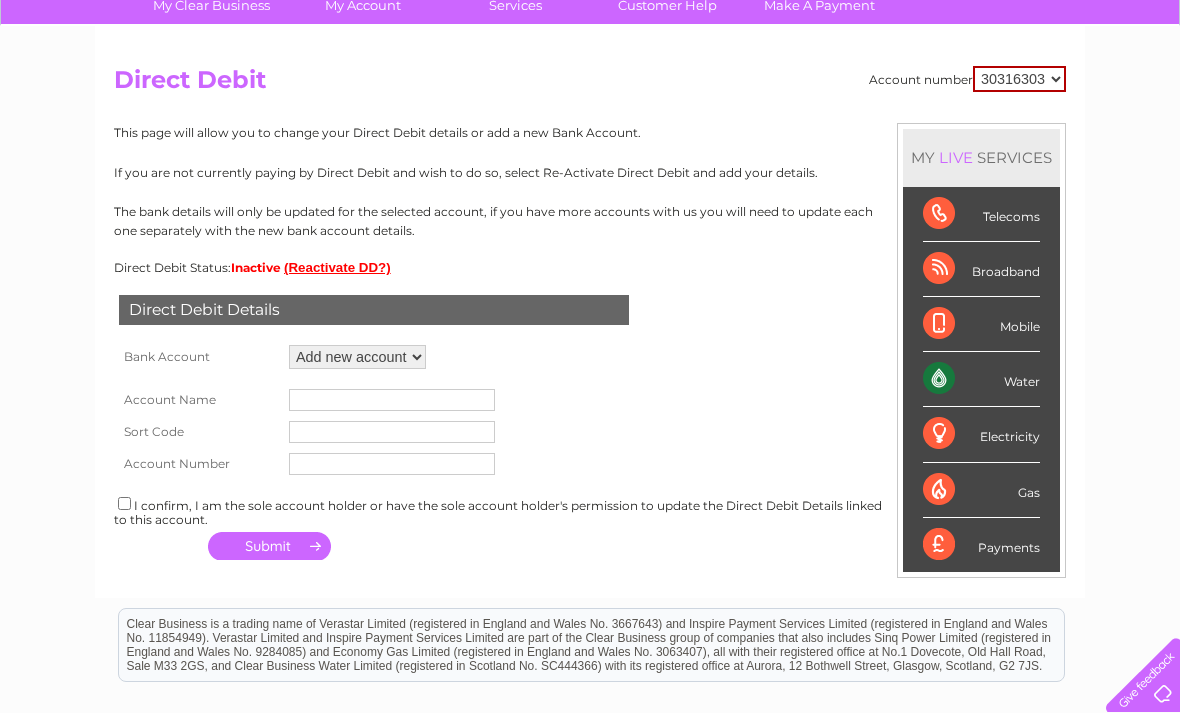 click on "Add new account
****9218
****9218" at bounding box center [357, 357] 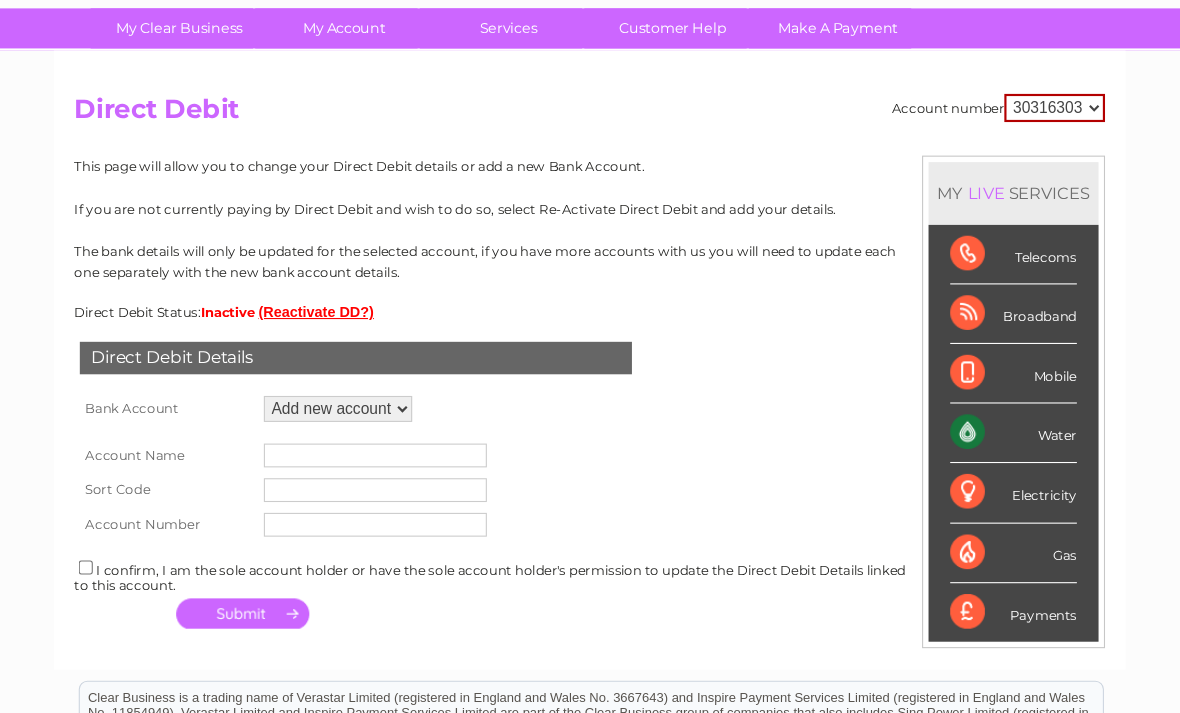 click at bounding box center (312, 400) 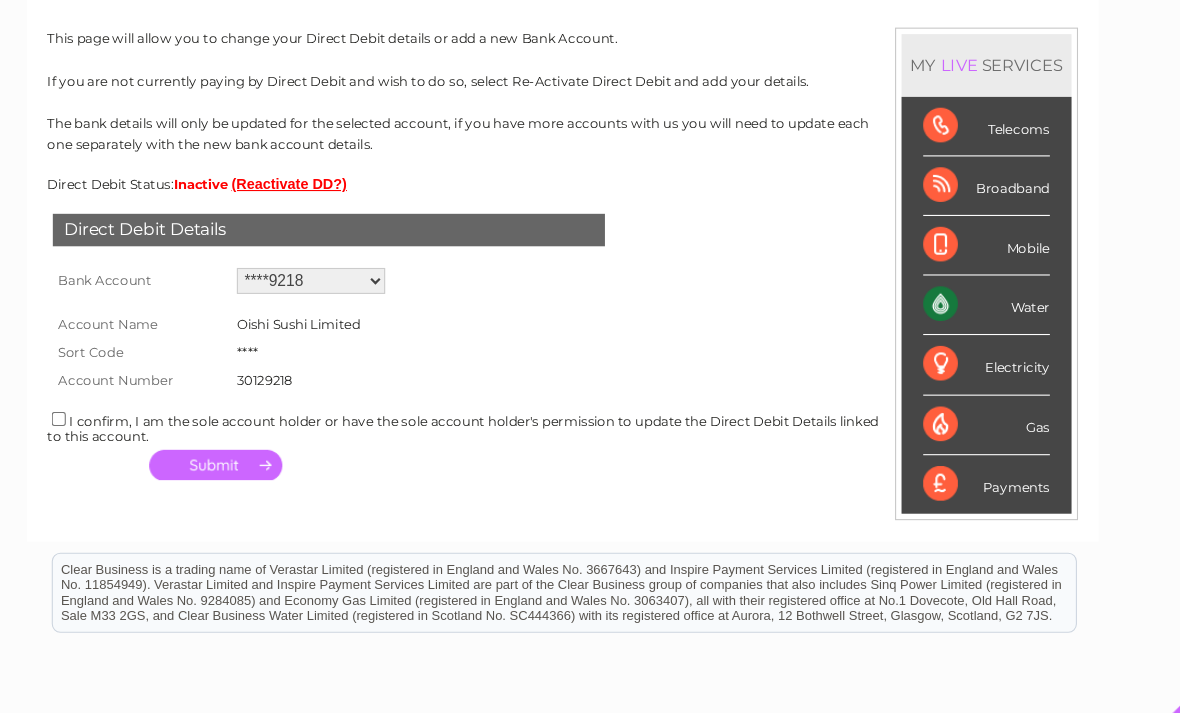 scroll, scrollTop: 261, scrollLeft: 0, axis: vertical 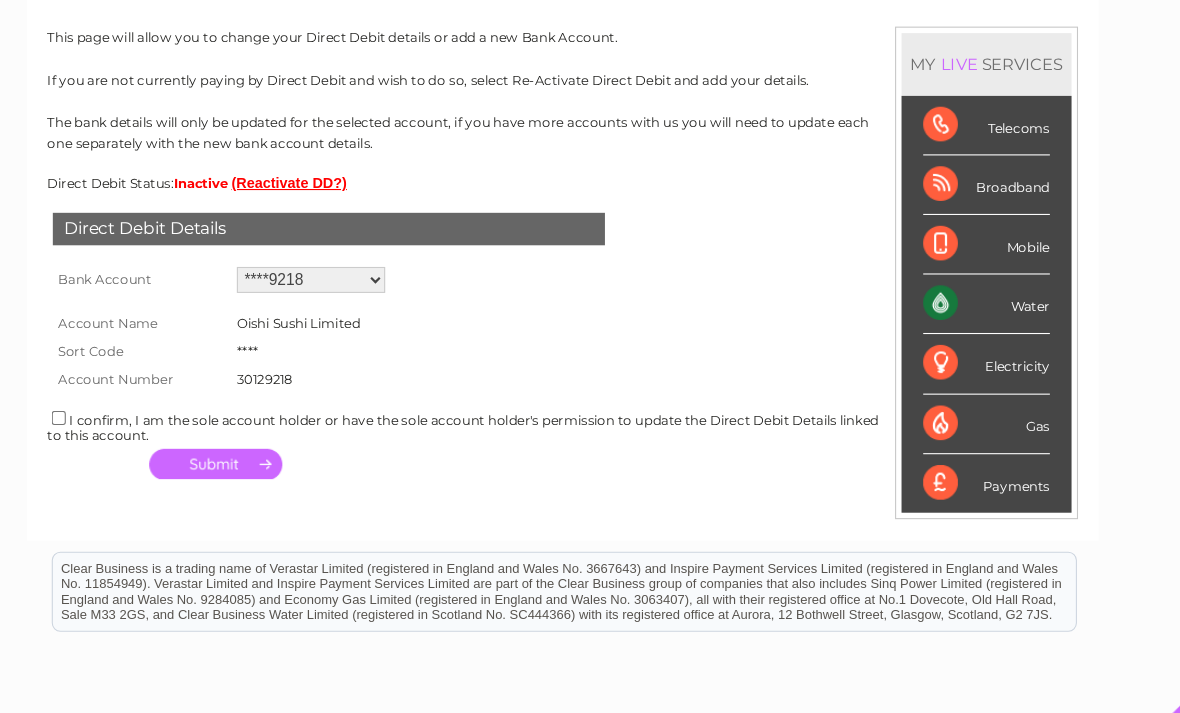 click on "Direct Debit Details
Bank Account
Add new account
****9218
****9218
Loading...
Account Name
Oishi Sushi Limited
Sort Code
821974
Account Number" at bounding box center (590, 313) 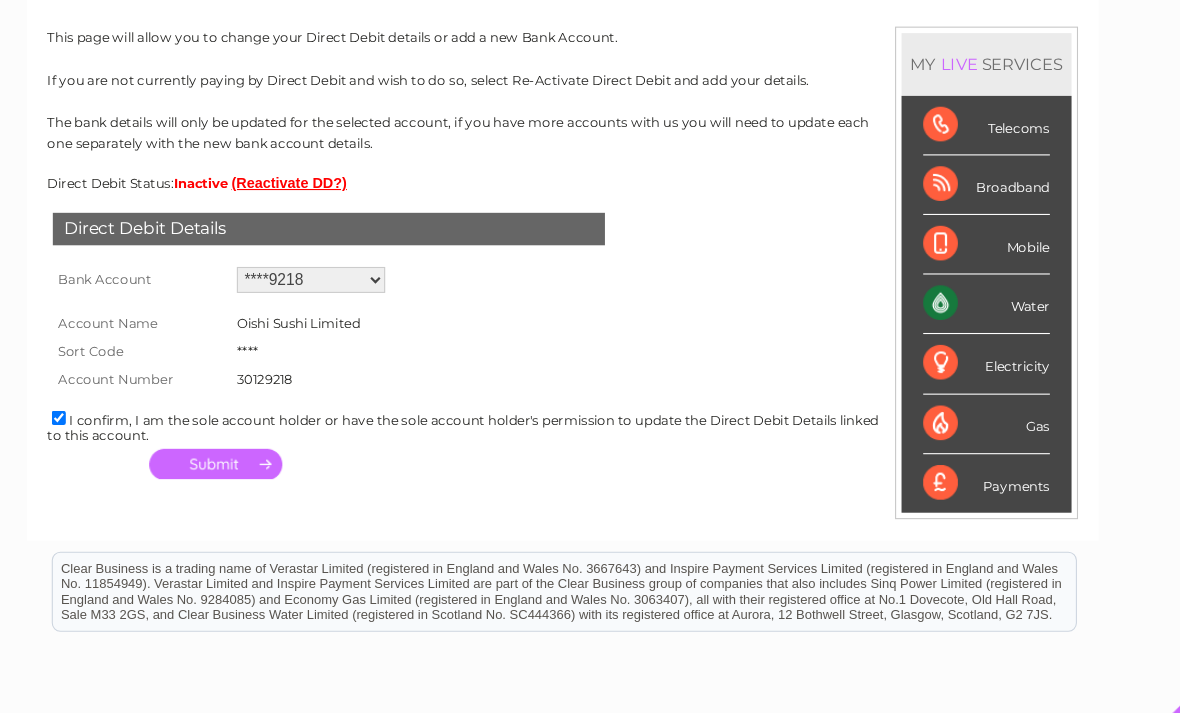 click at bounding box center [269, 429] 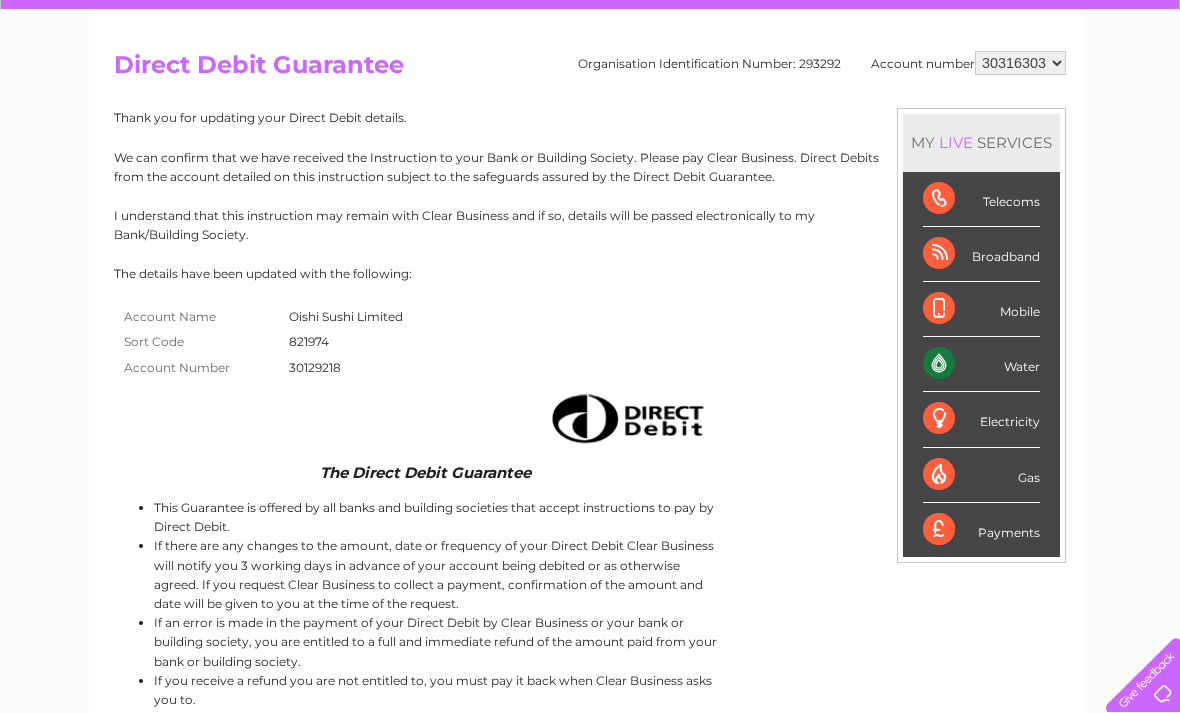scroll, scrollTop: 151, scrollLeft: 0, axis: vertical 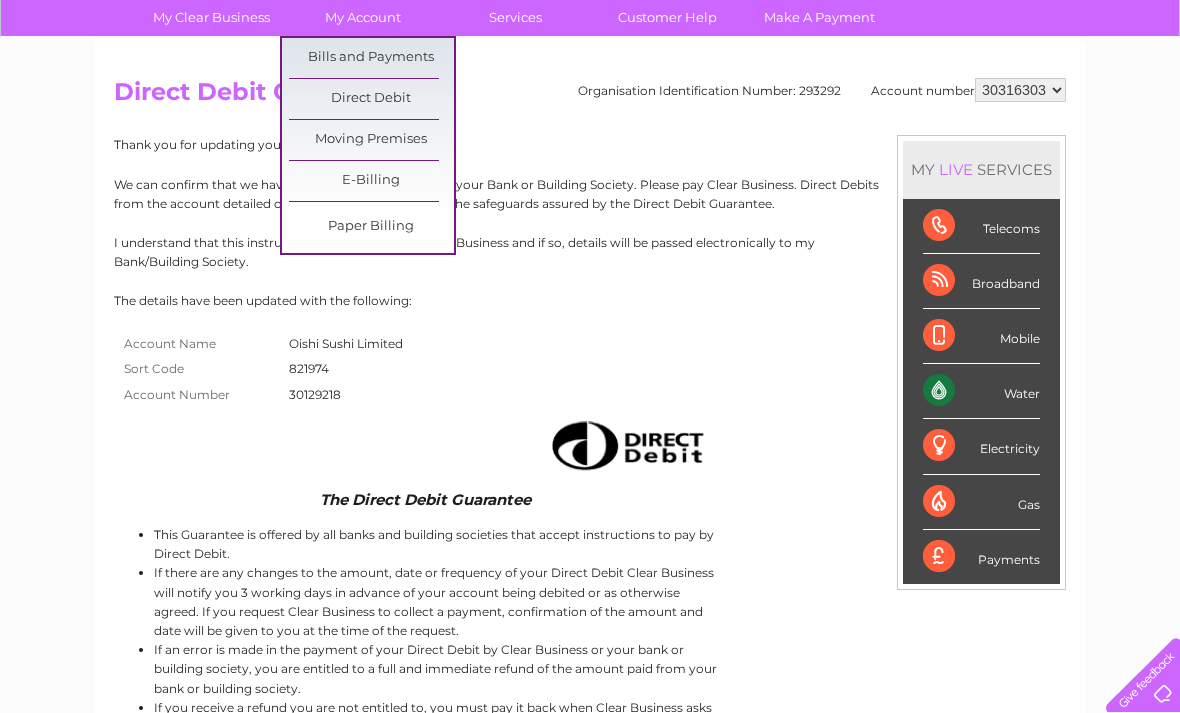 click on "Direct Debit" at bounding box center [371, 99] 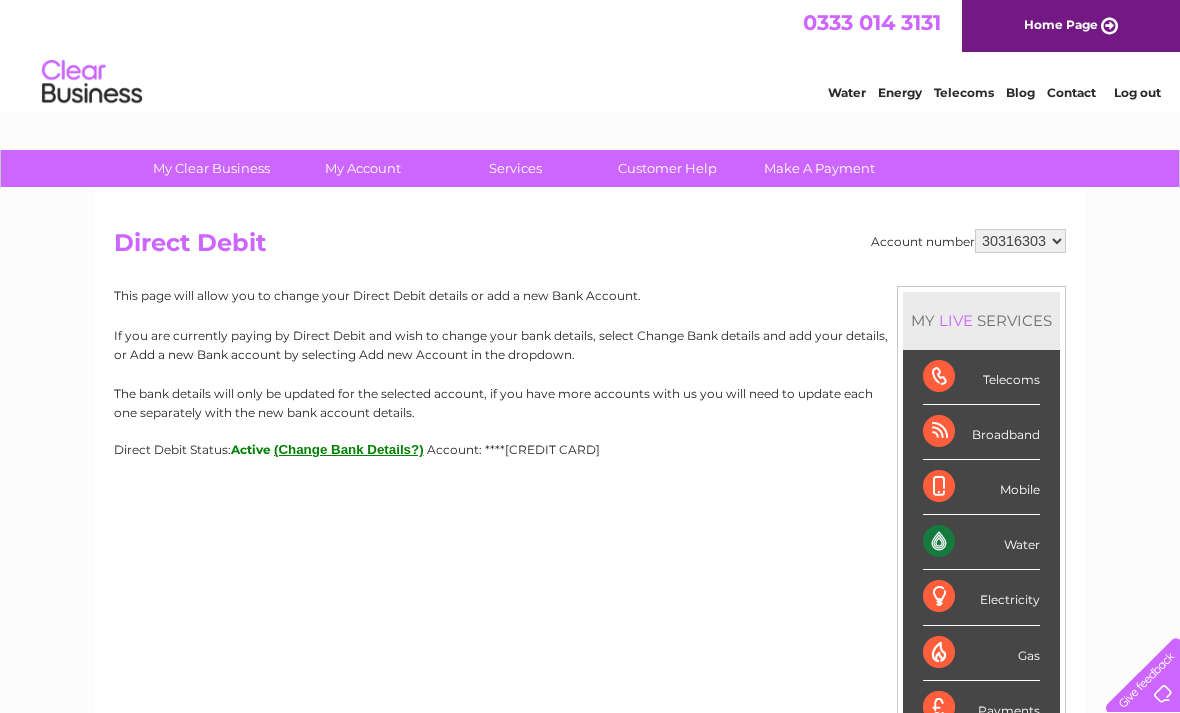 scroll, scrollTop: 1, scrollLeft: 0, axis: vertical 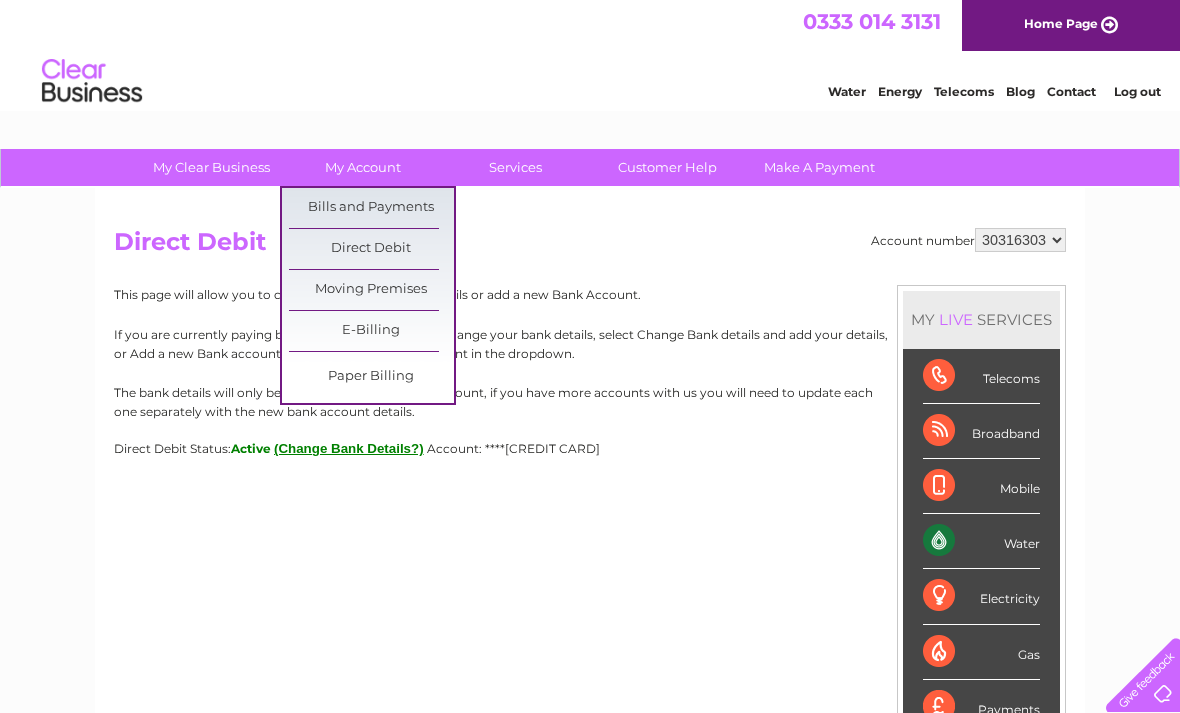 click on "Bills and Payments" at bounding box center (371, 208) 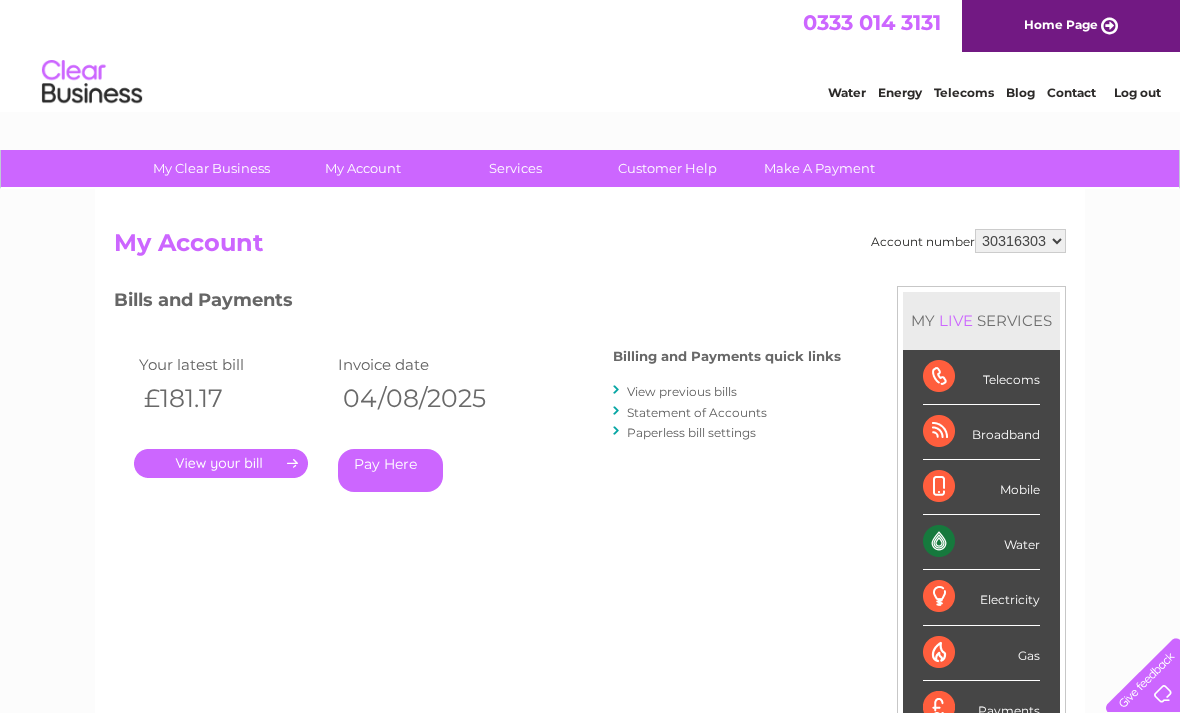scroll, scrollTop: 0, scrollLeft: 0, axis: both 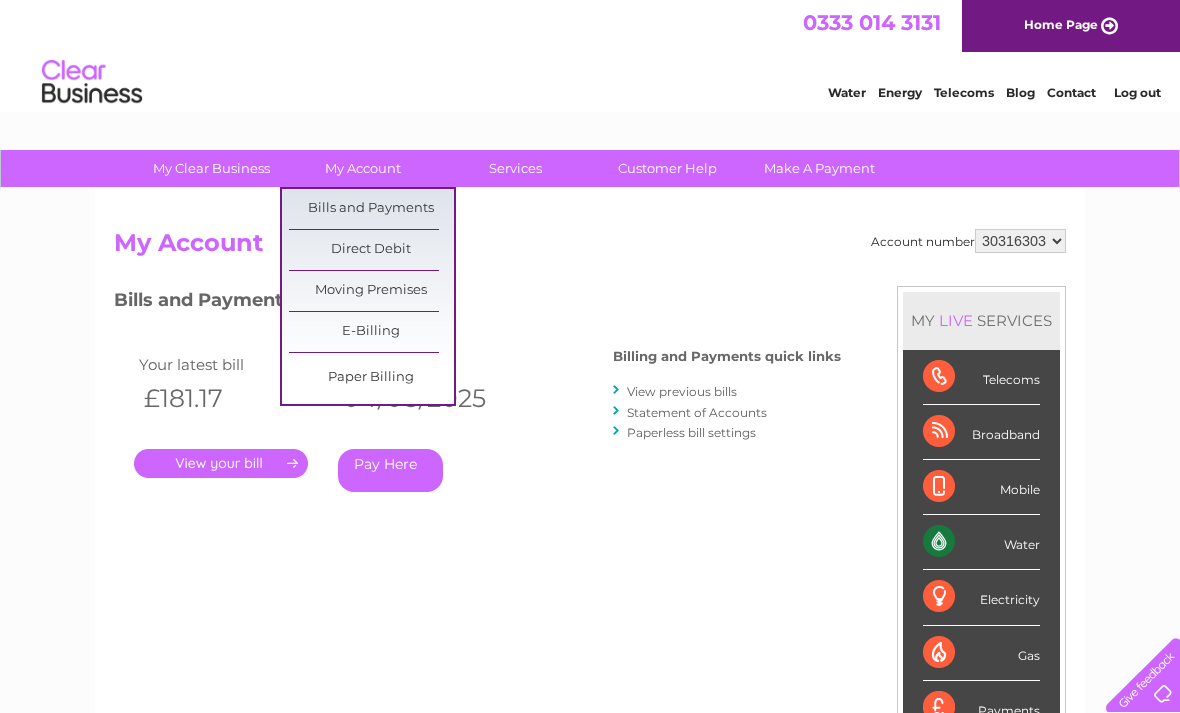 click on "Direct Debit" at bounding box center [371, 250] 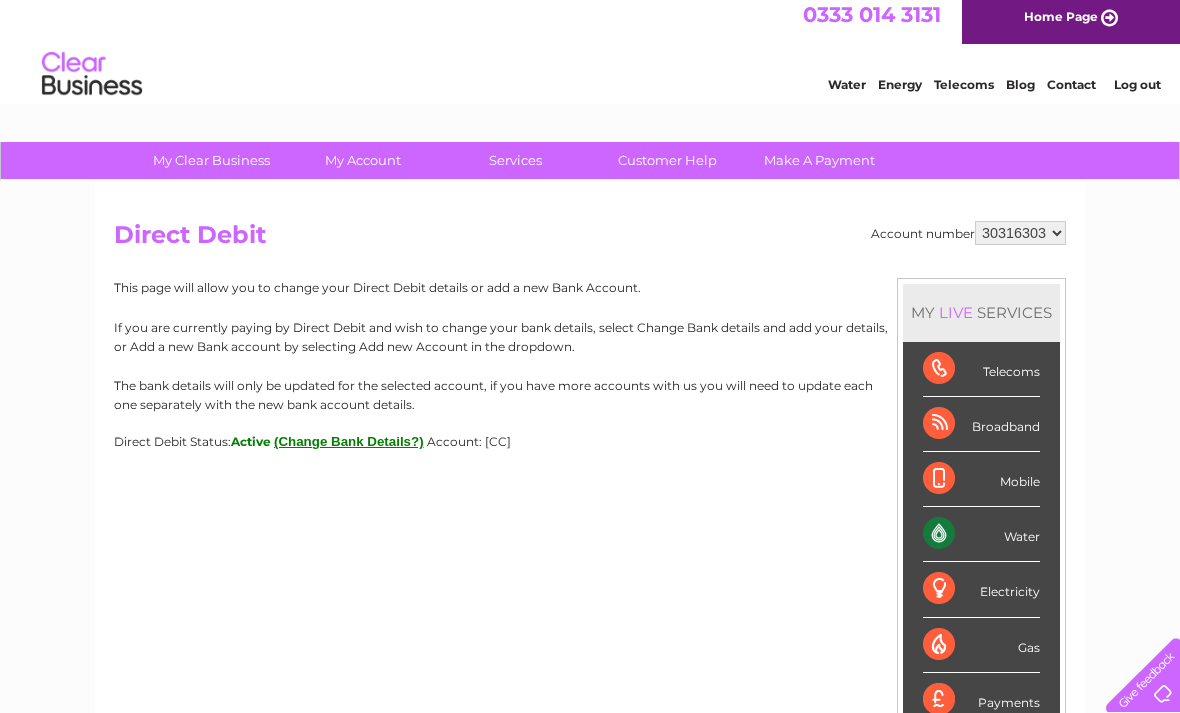 scroll, scrollTop: 0, scrollLeft: 0, axis: both 